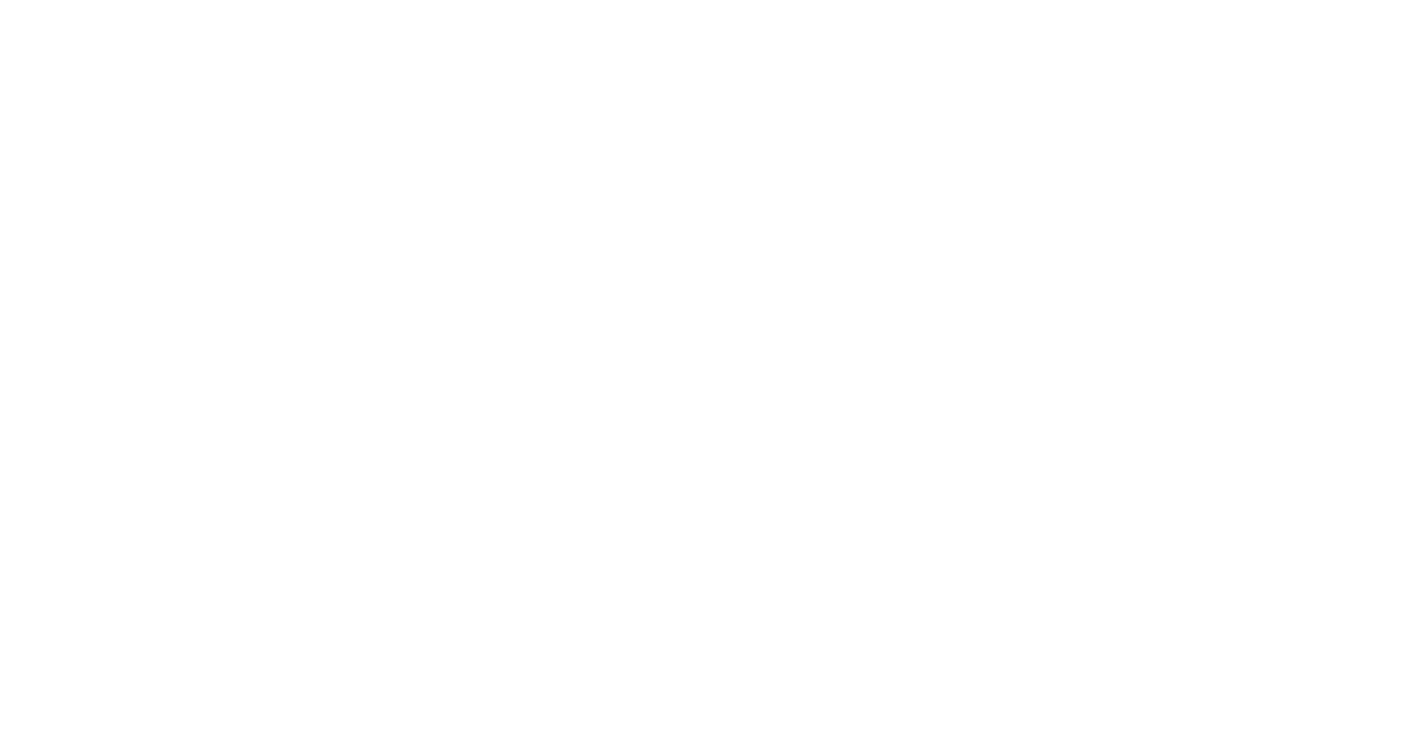 scroll, scrollTop: 0, scrollLeft: 0, axis: both 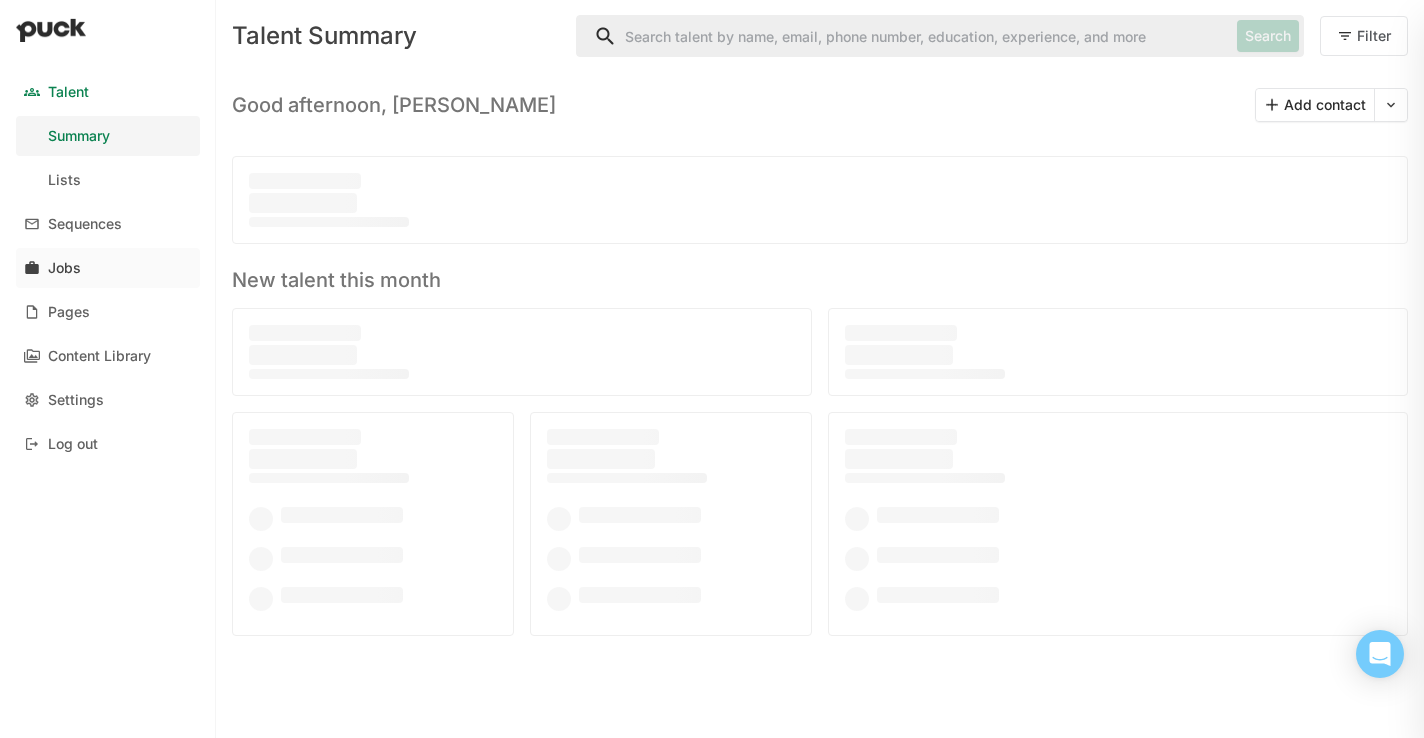 click on "Jobs" at bounding box center [64, 268] 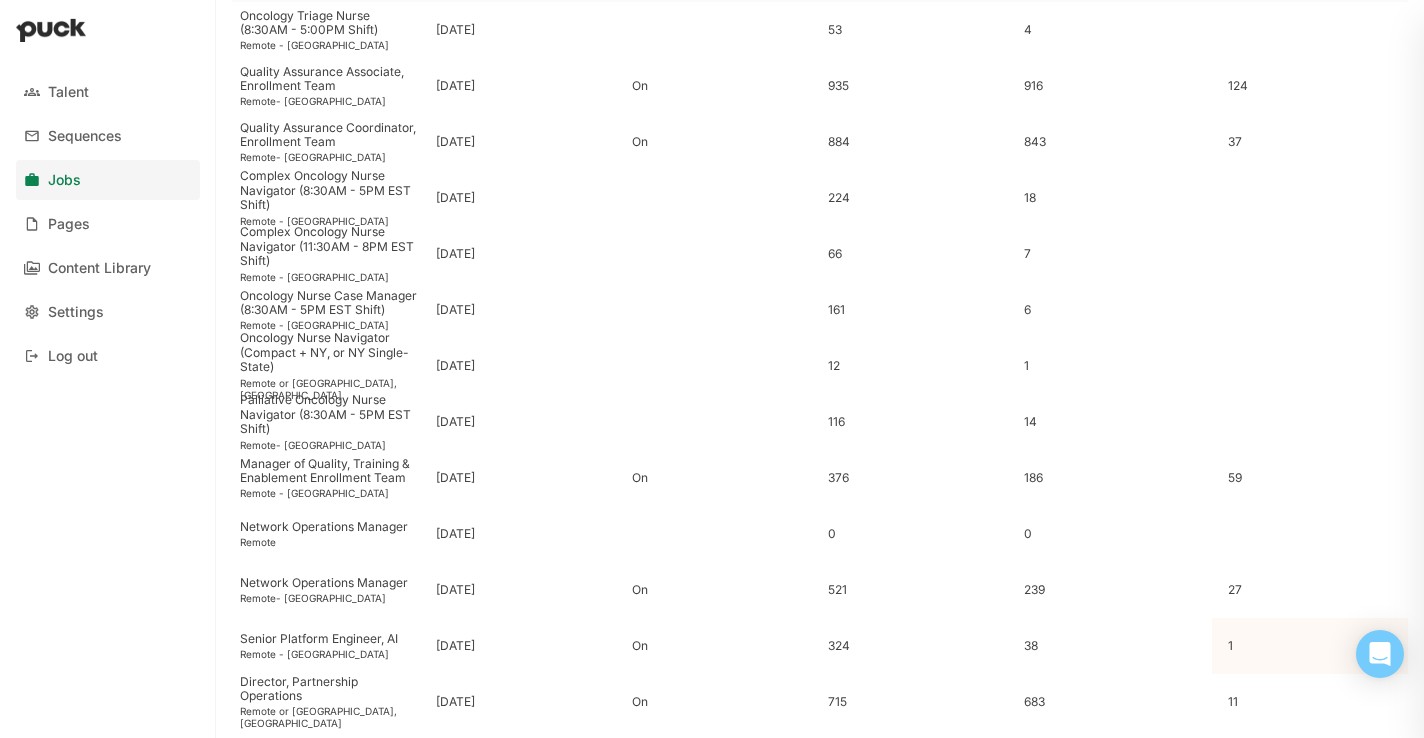 scroll, scrollTop: 481, scrollLeft: 0, axis: vertical 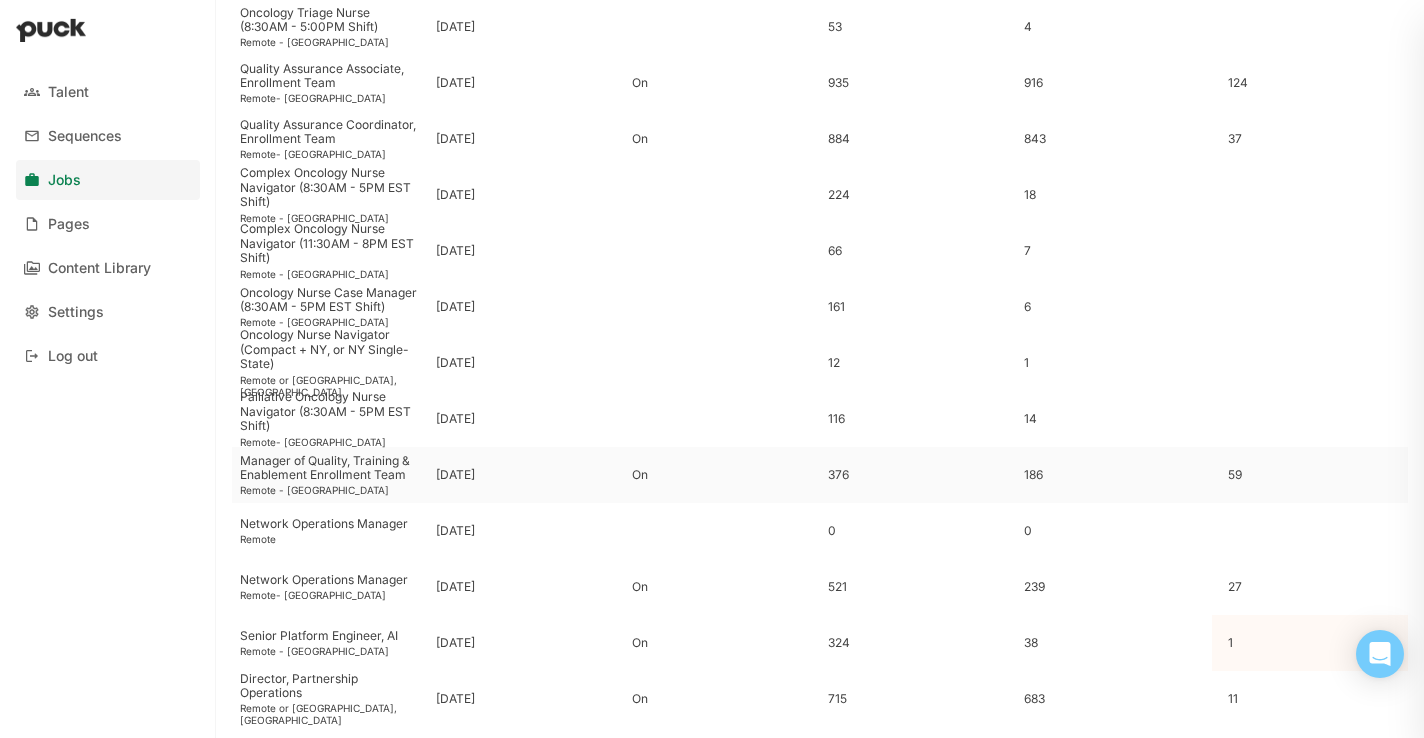 click on "Manager of Quality, Training & Enablement Enrollment Team" at bounding box center [330, 468] 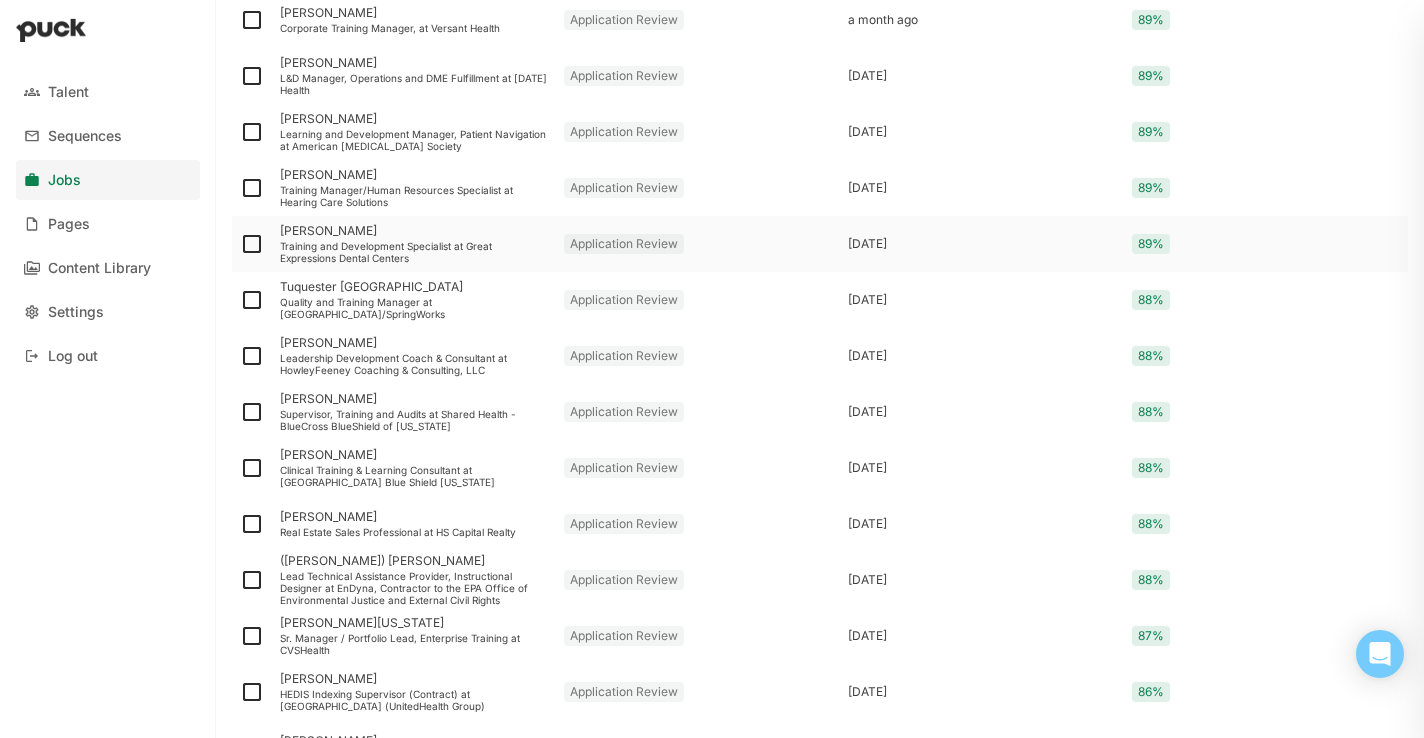 scroll, scrollTop: 772, scrollLeft: 0, axis: vertical 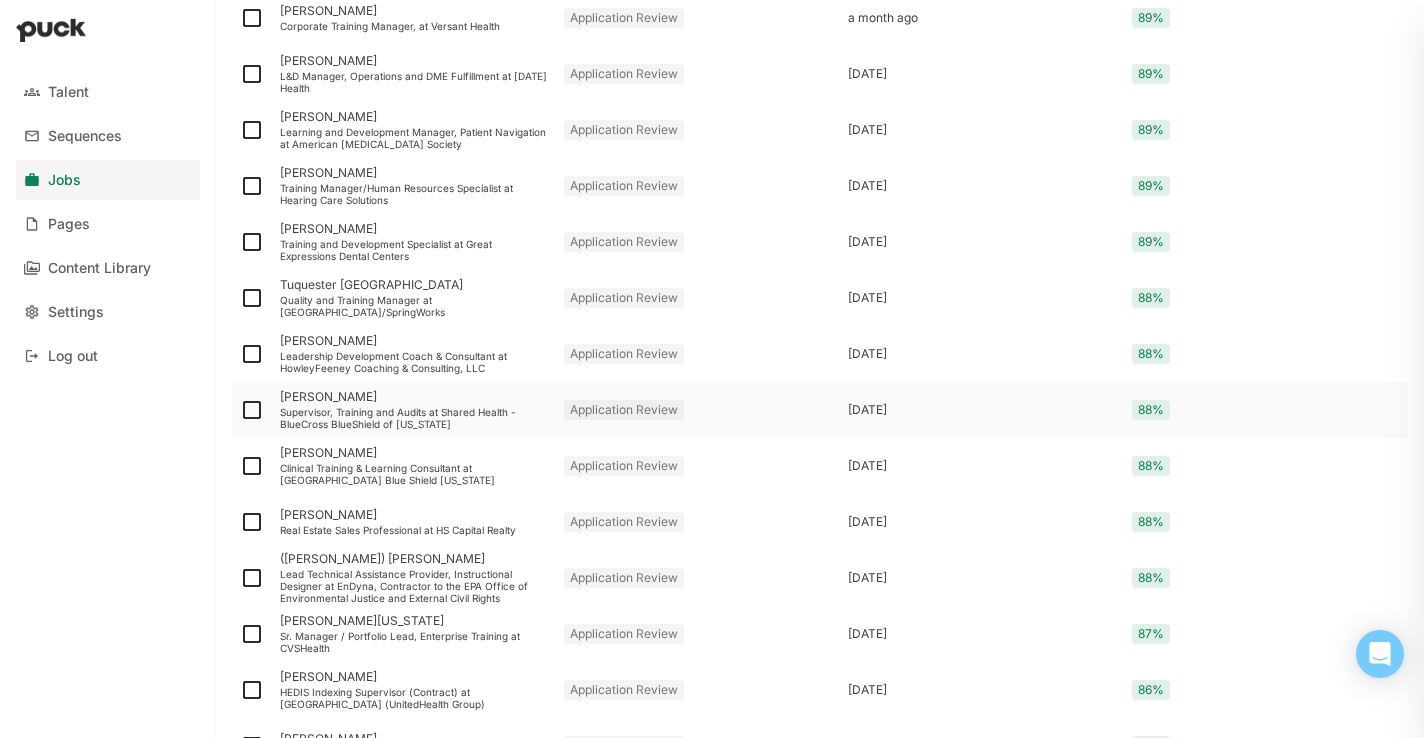 click on "Supervisor, Training and Audits at Shared Health - BlueCross BlueShield of [US_STATE]" at bounding box center (414, 418) 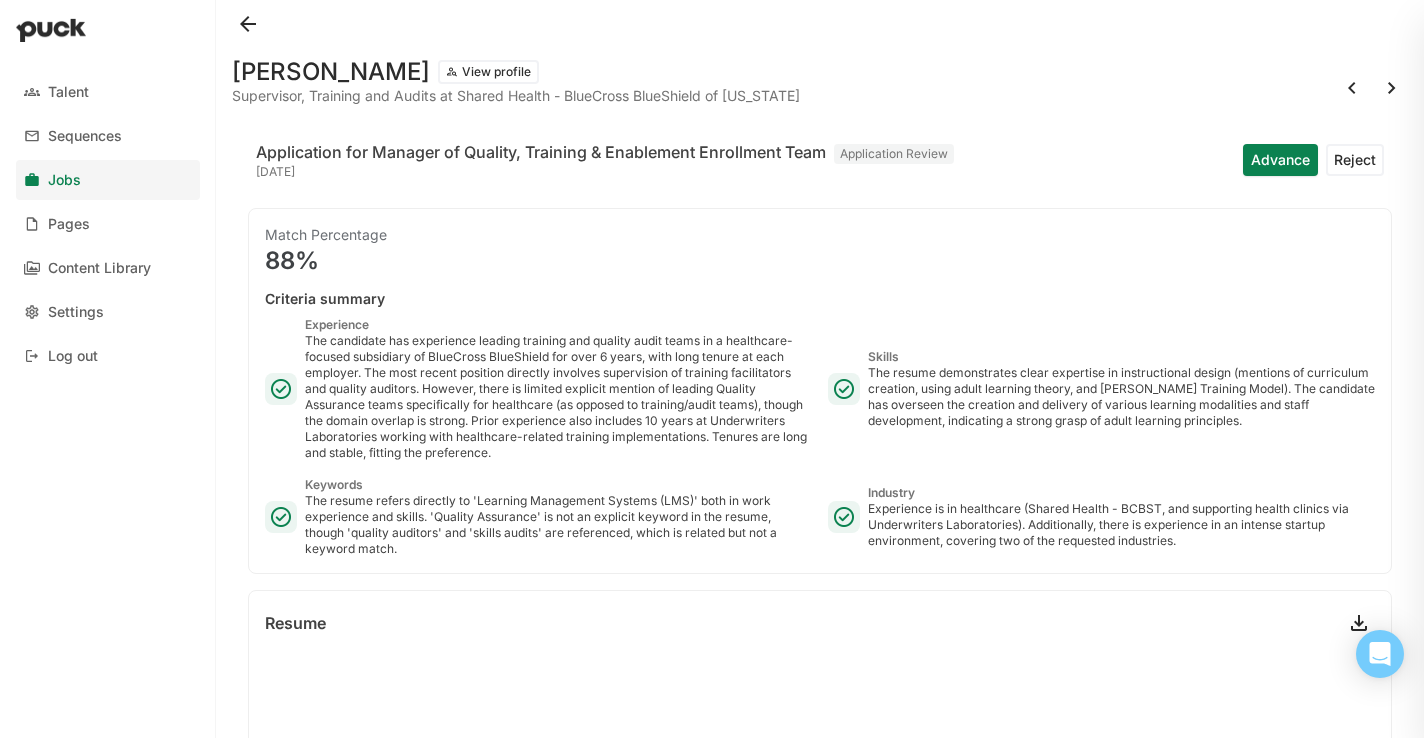 click at bounding box center [248, 24] 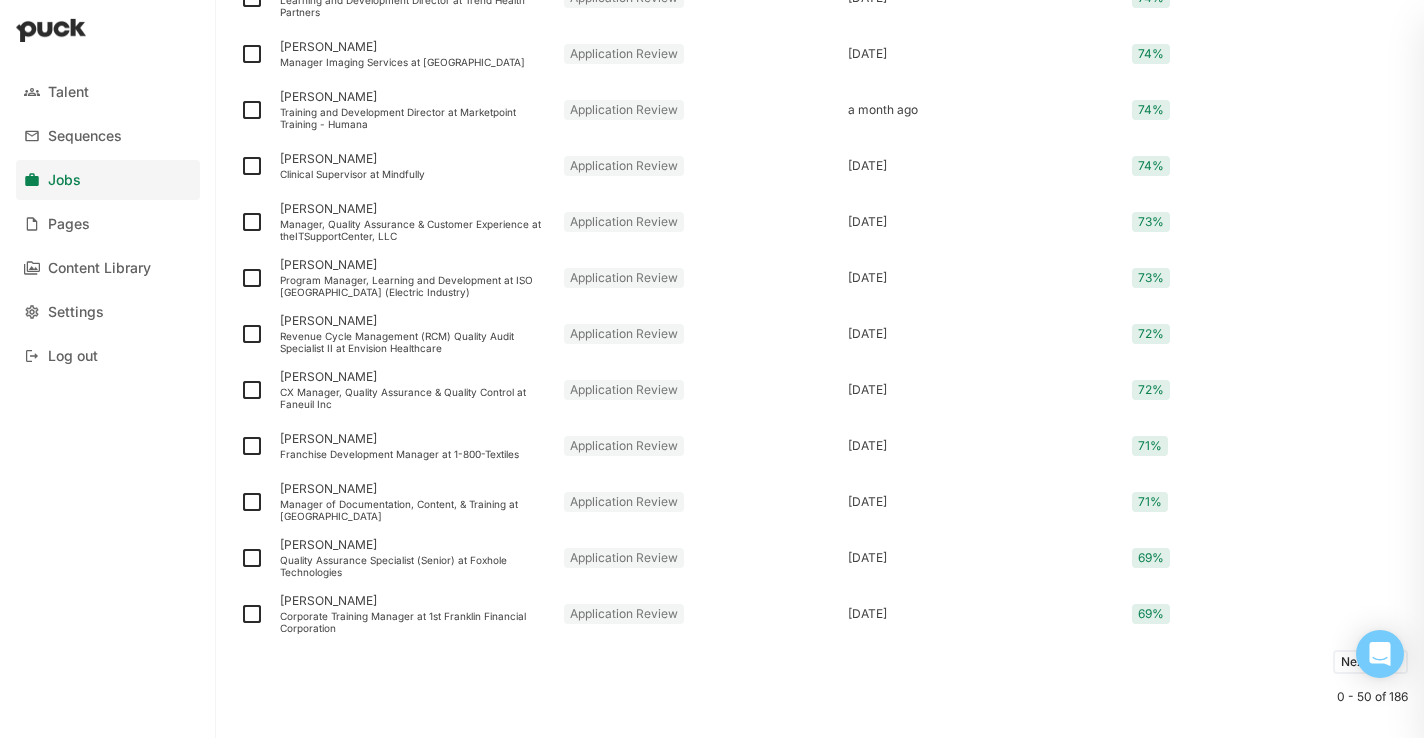 scroll, scrollTop: 2562, scrollLeft: 0, axis: vertical 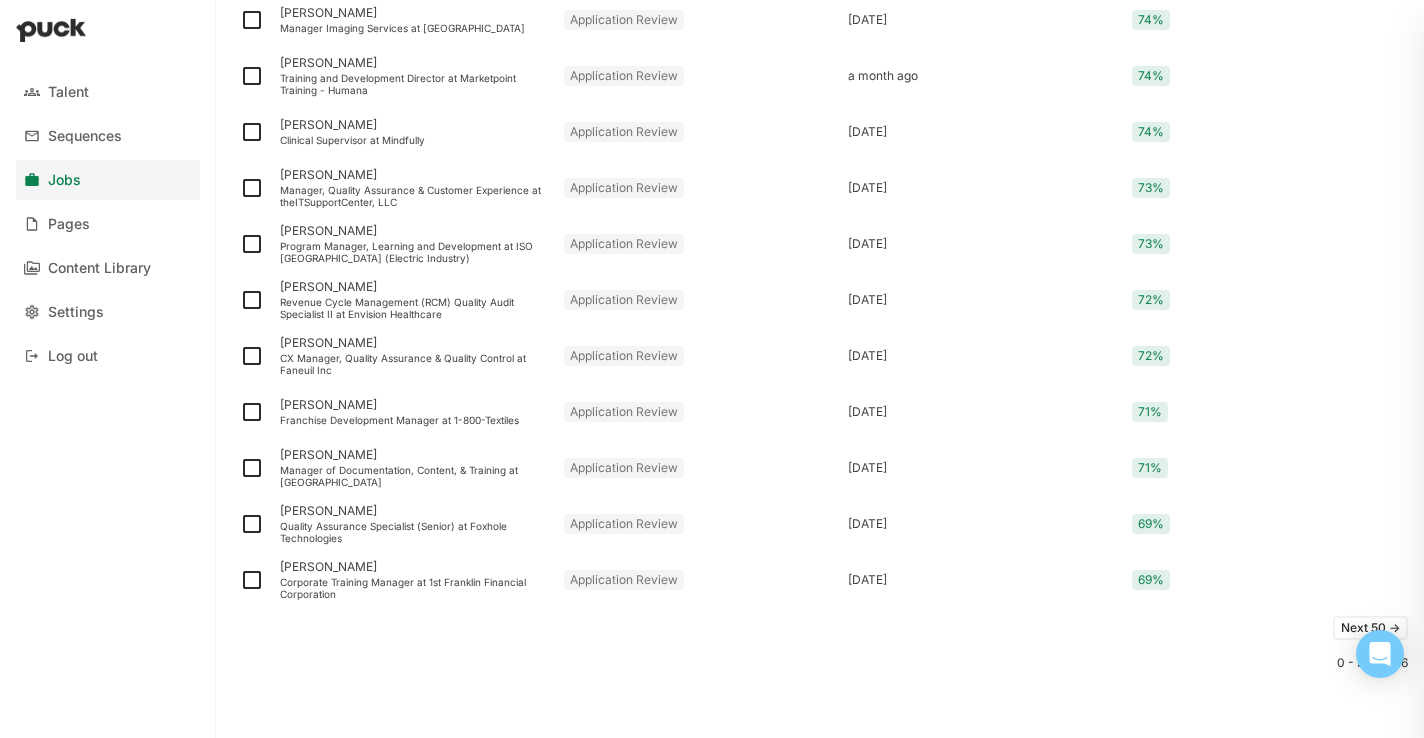 click on "Next 50 ->" at bounding box center [1370, 628] 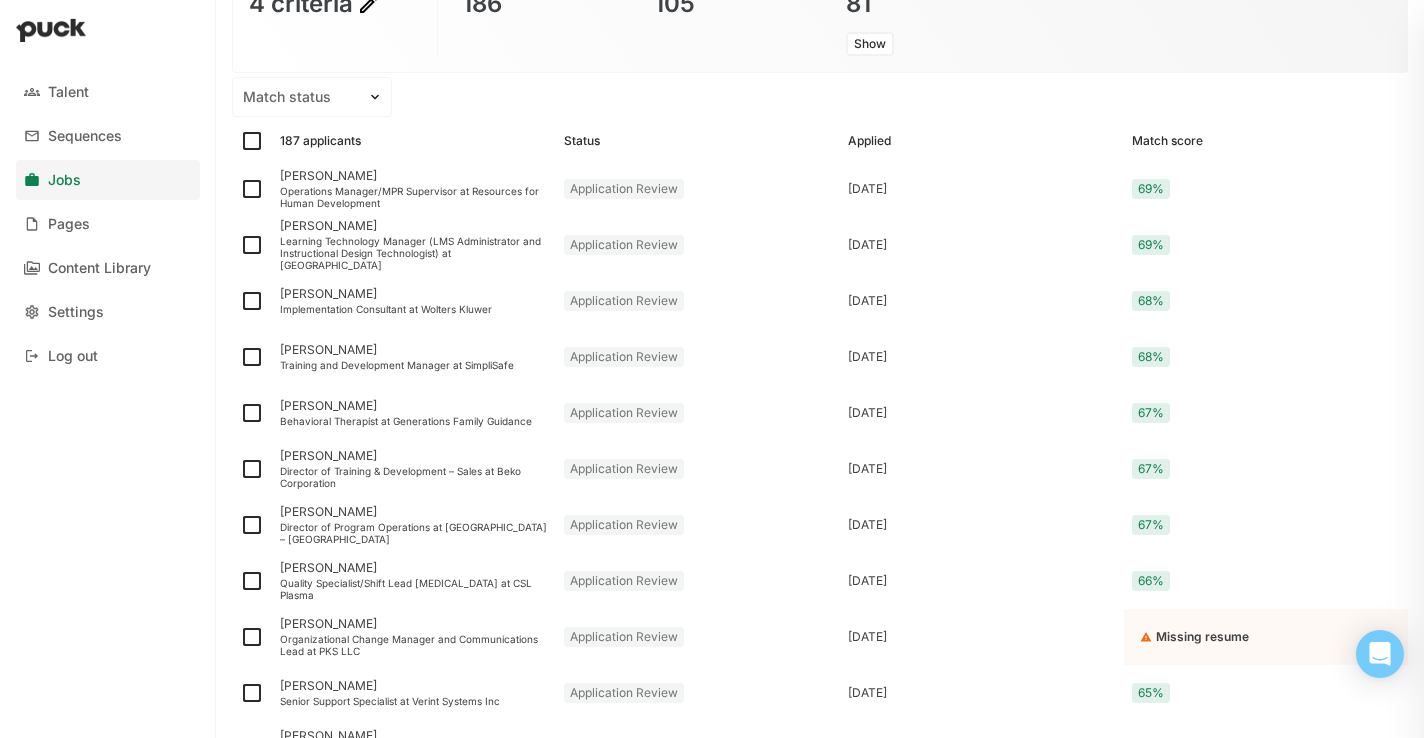 scroll, scrollTop: 206, scrollLeft: 0, axis: vertical 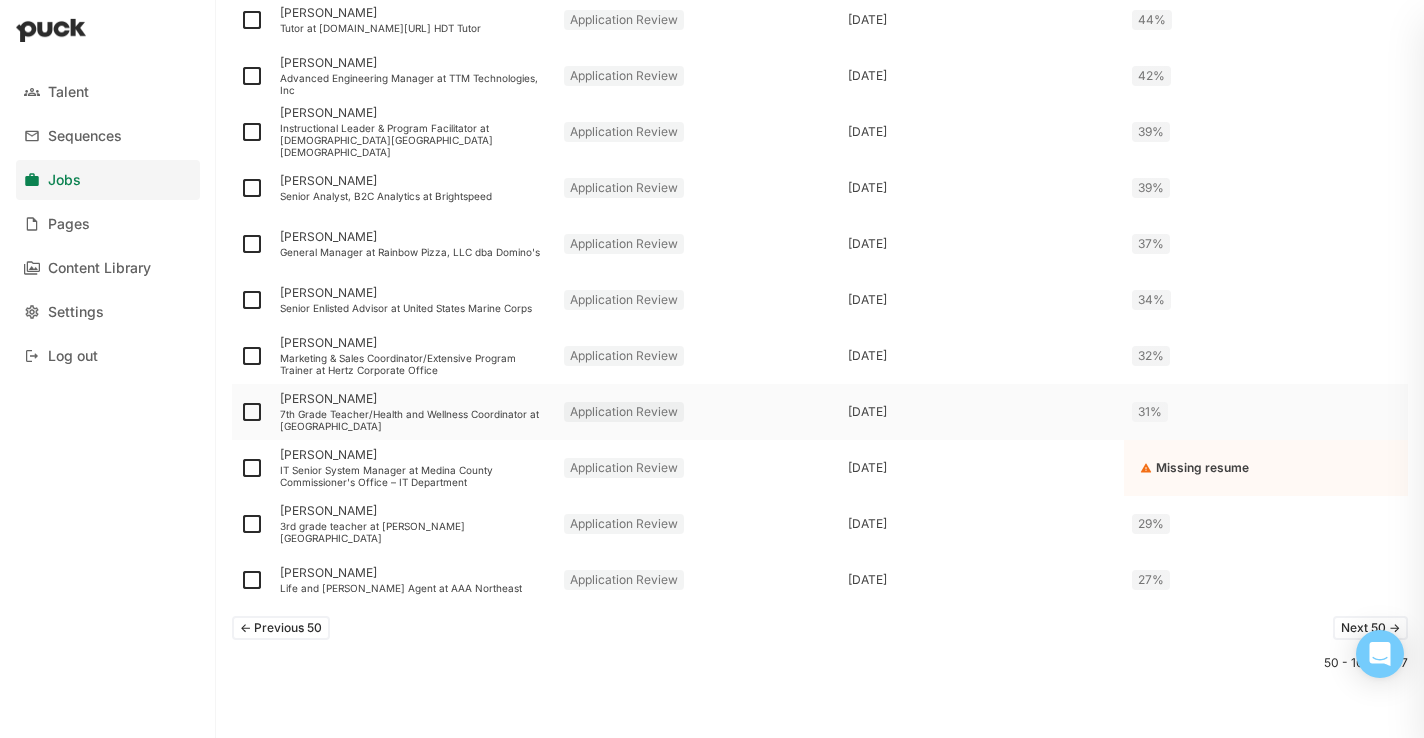 click at bounding box center [252, 412] 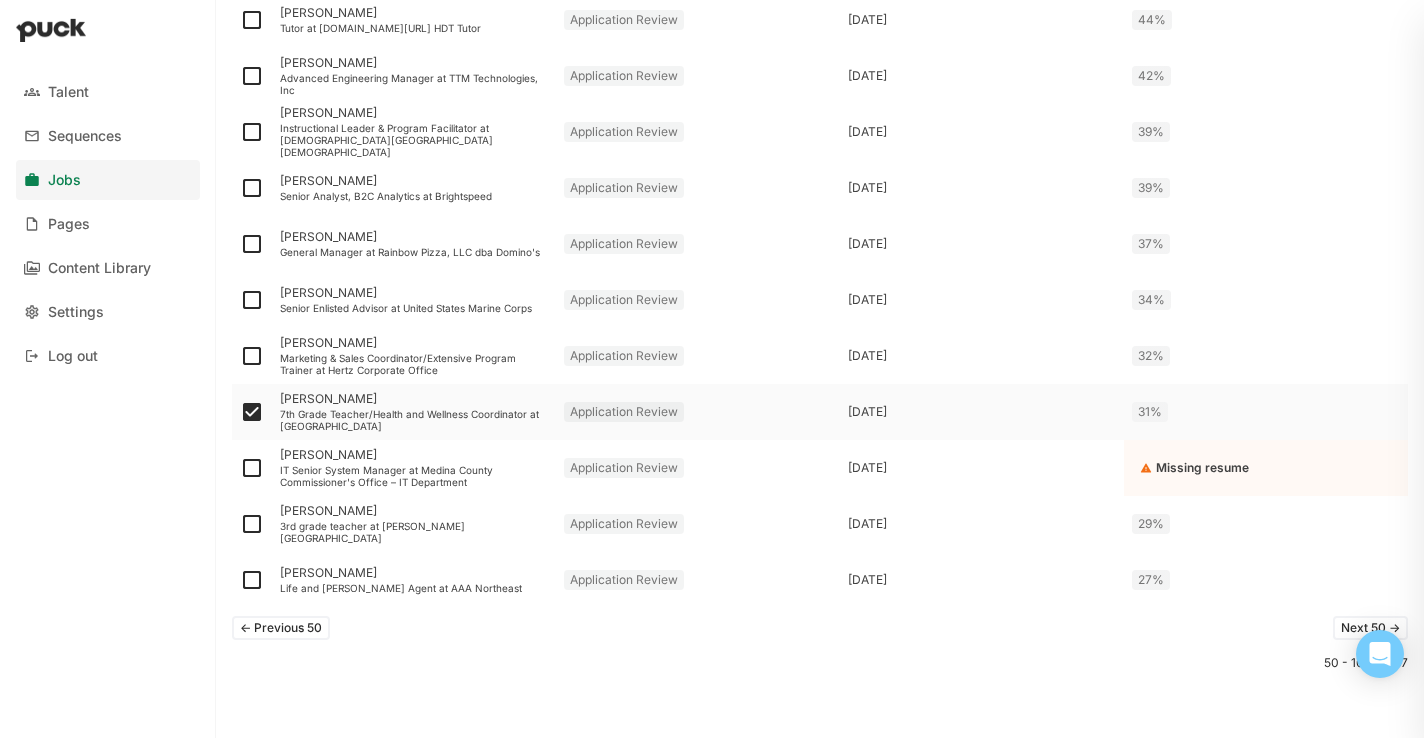 click at bounding box center (252, 412) 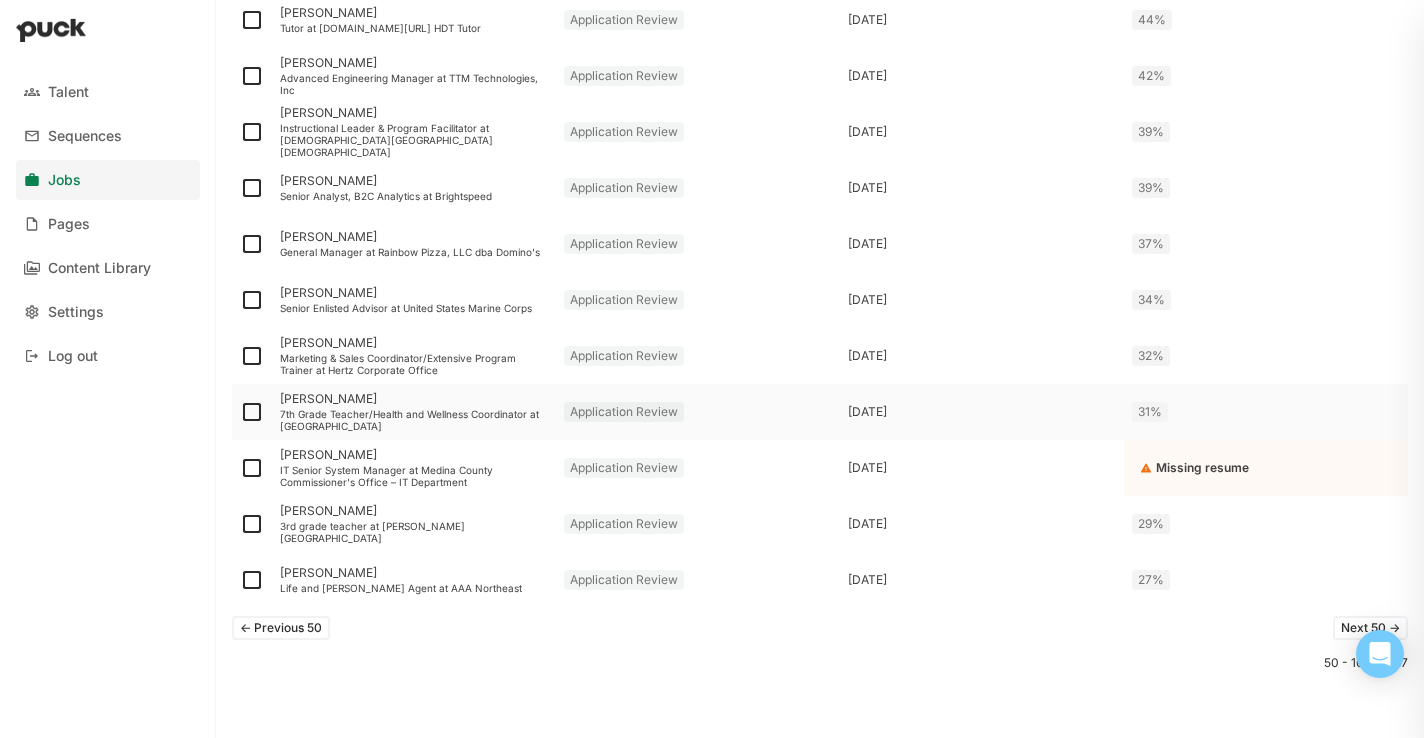 click on "[PERSON_NAME]" at bounding box center [414, 399] 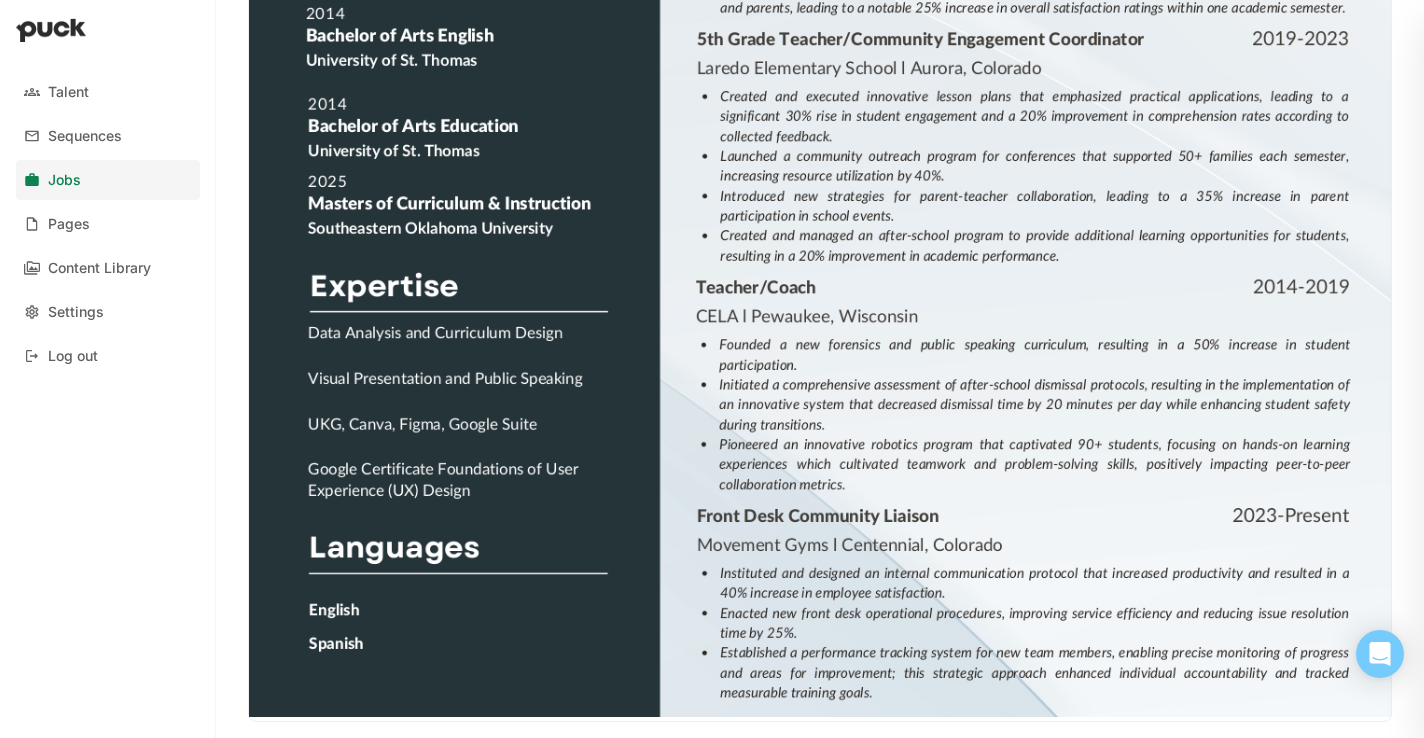 scroll, scrollTop: 0, scrollLeft: 0, axis: both 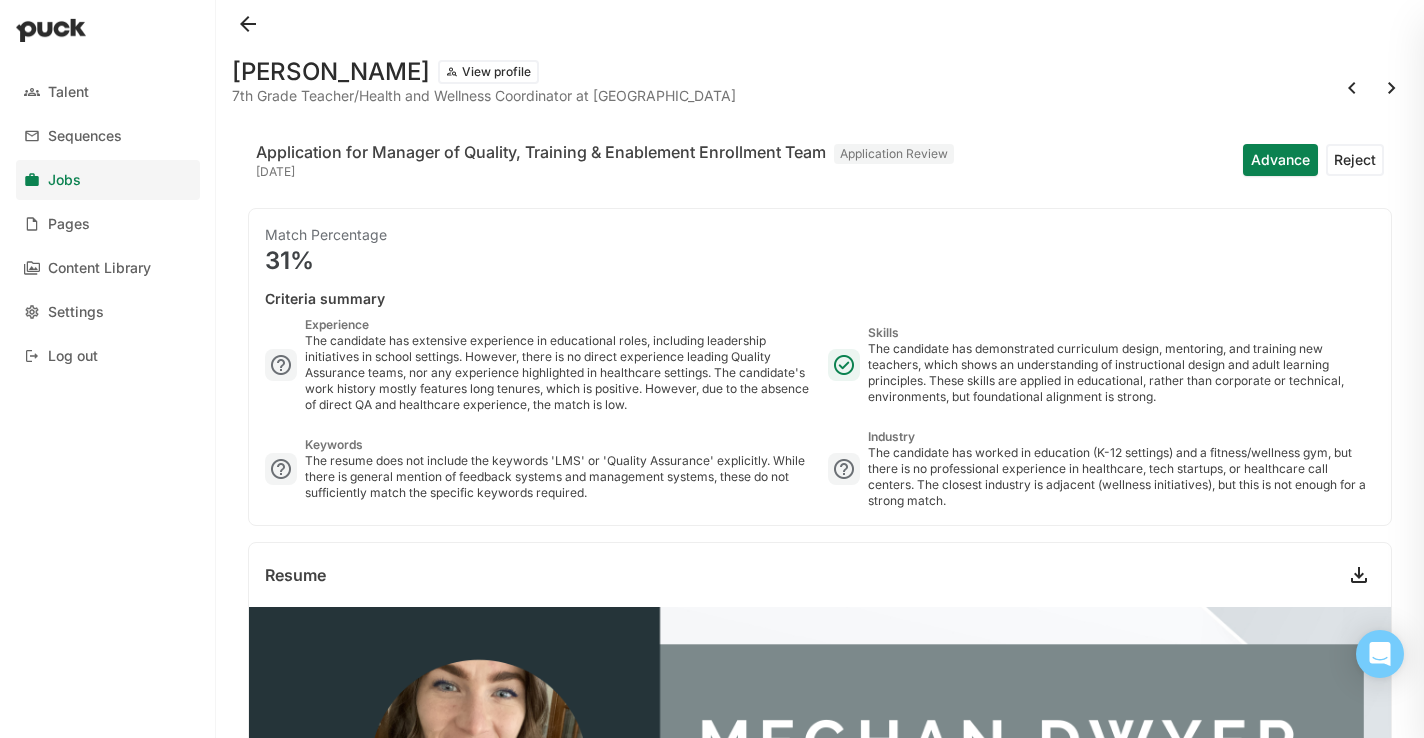 click on "Reject" at bounding box center (1355, 160) 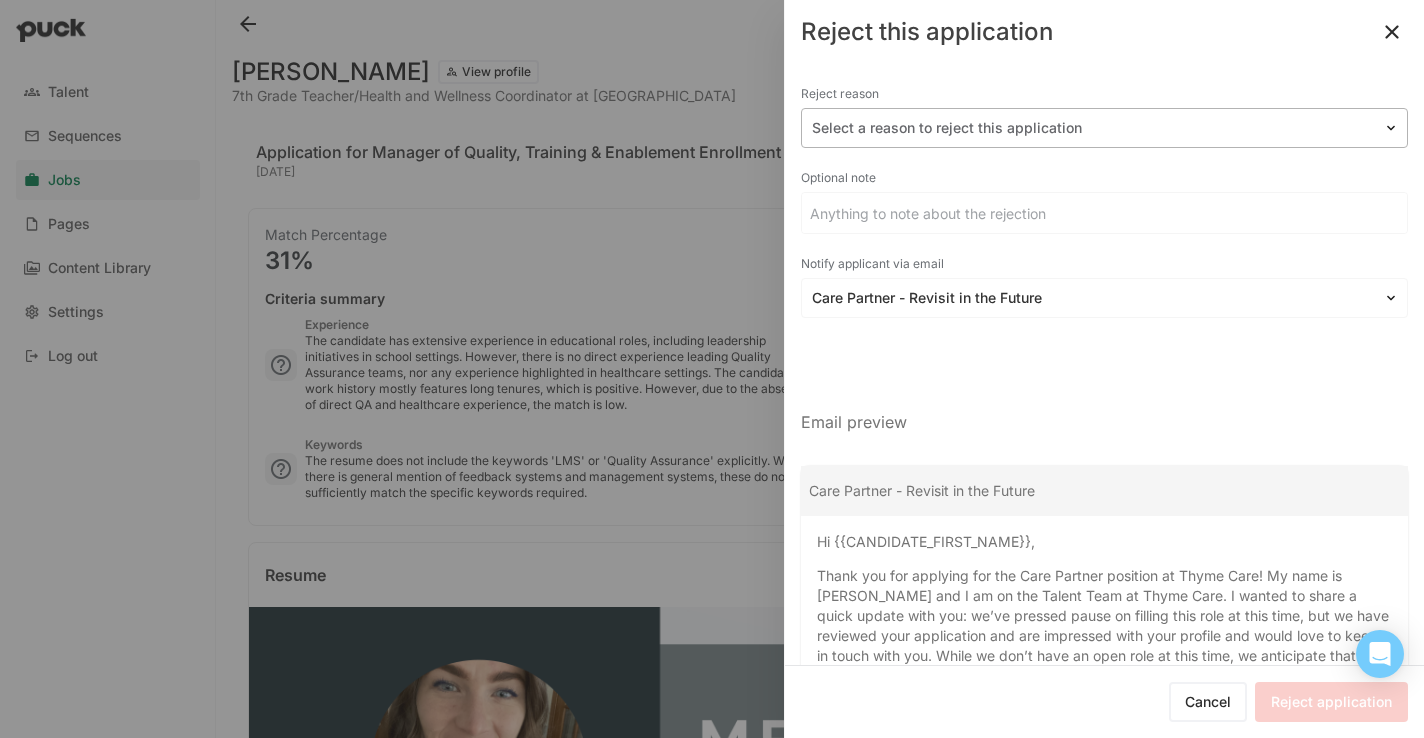 click at bounding box center (1092, 128) 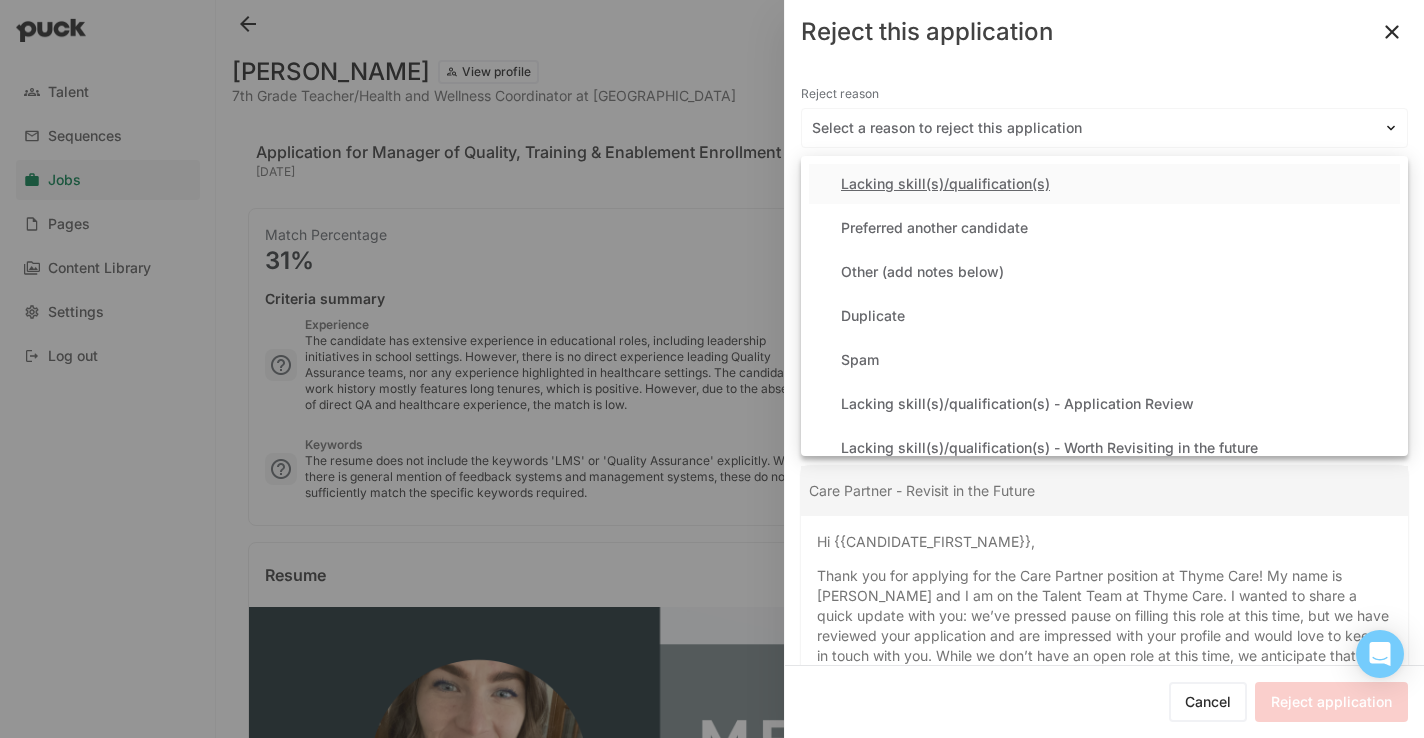 click on "Lacking skill(s)/qualification(s)" at bounding box center (945, 184) 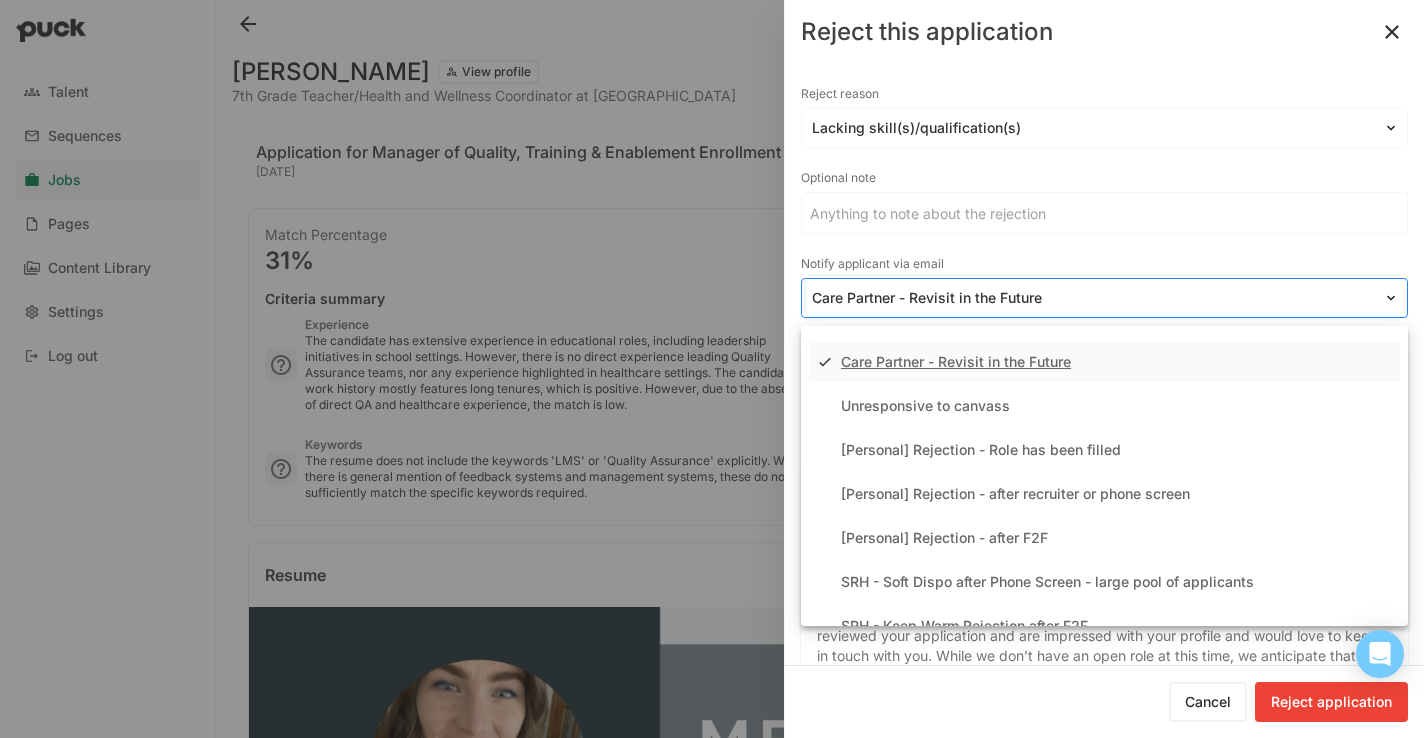 click at bounding box center [1092, 298] 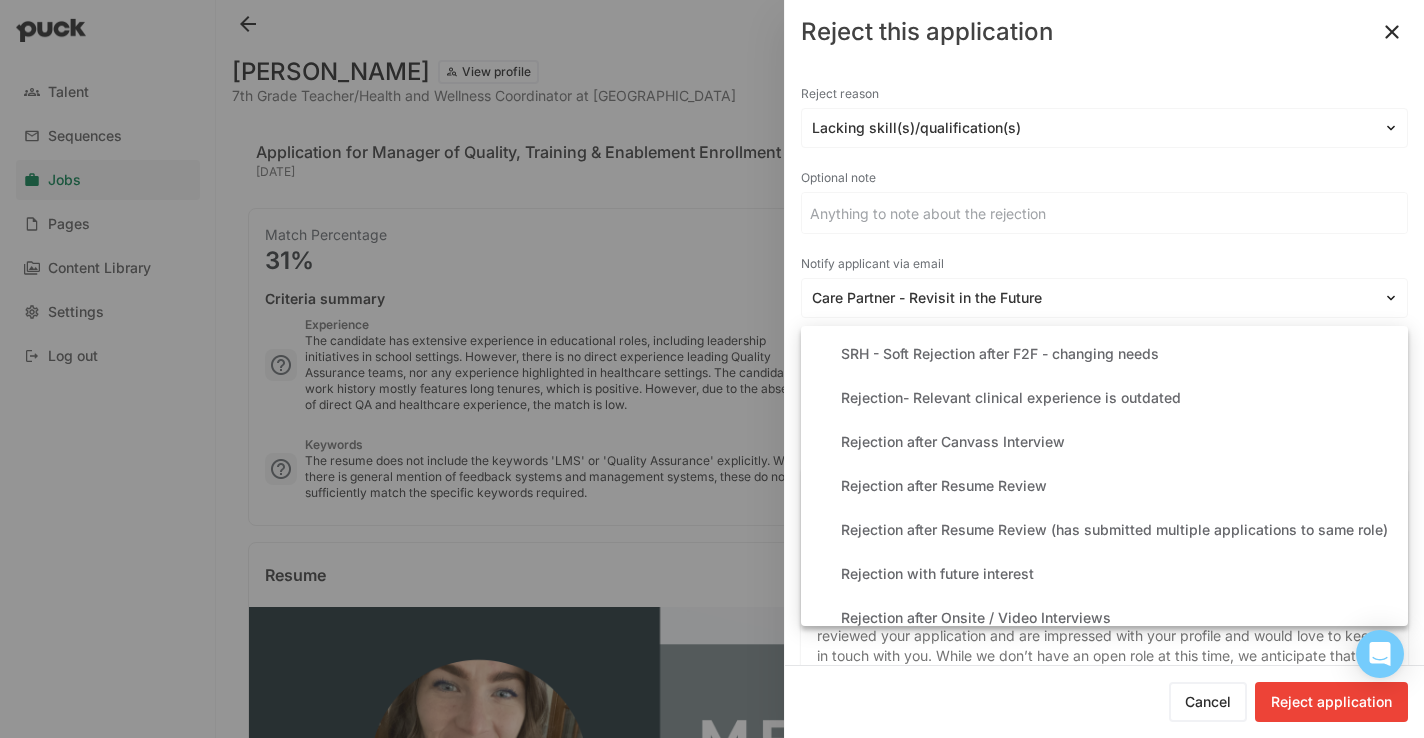 scroll, scrollTop: 412, scrollLeft: 0, axis: vertical 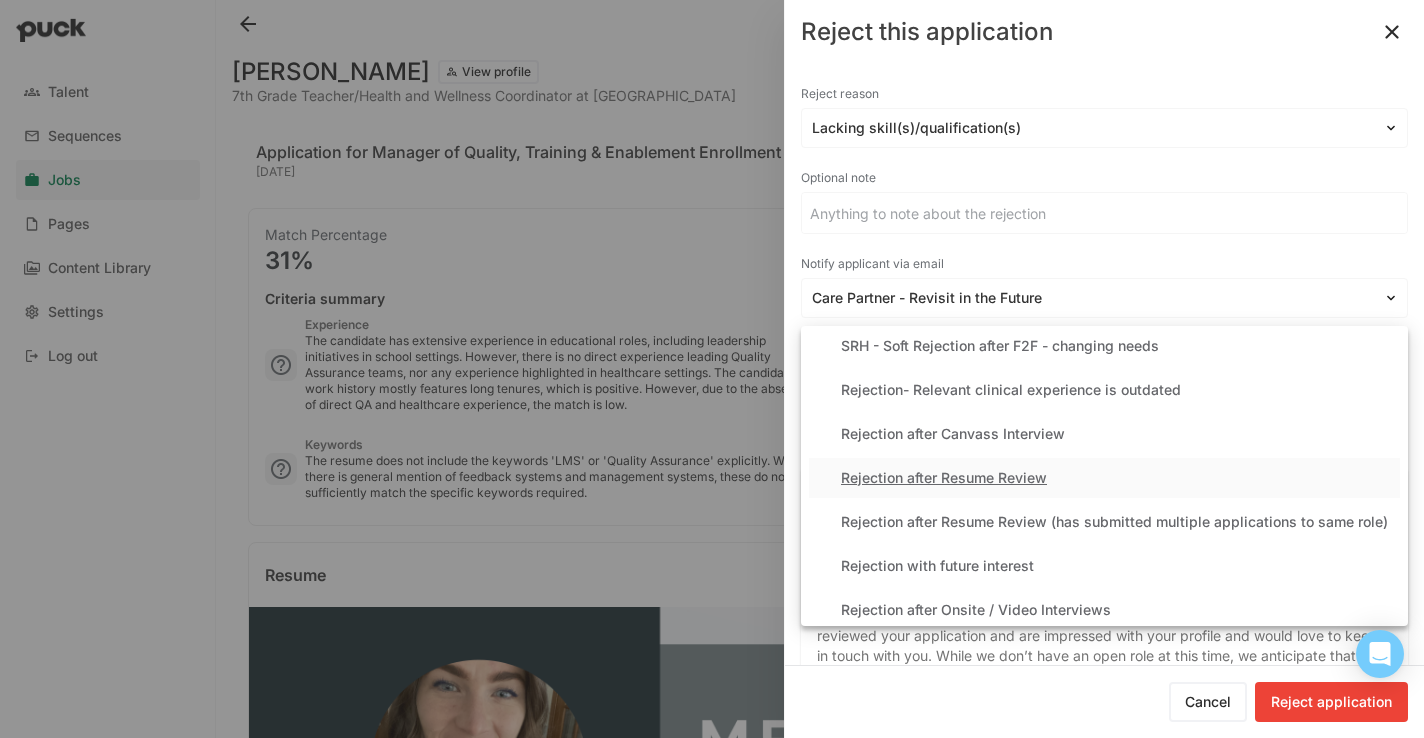 click on "Rejection after Resume Review" at bounding box center (944, 478) 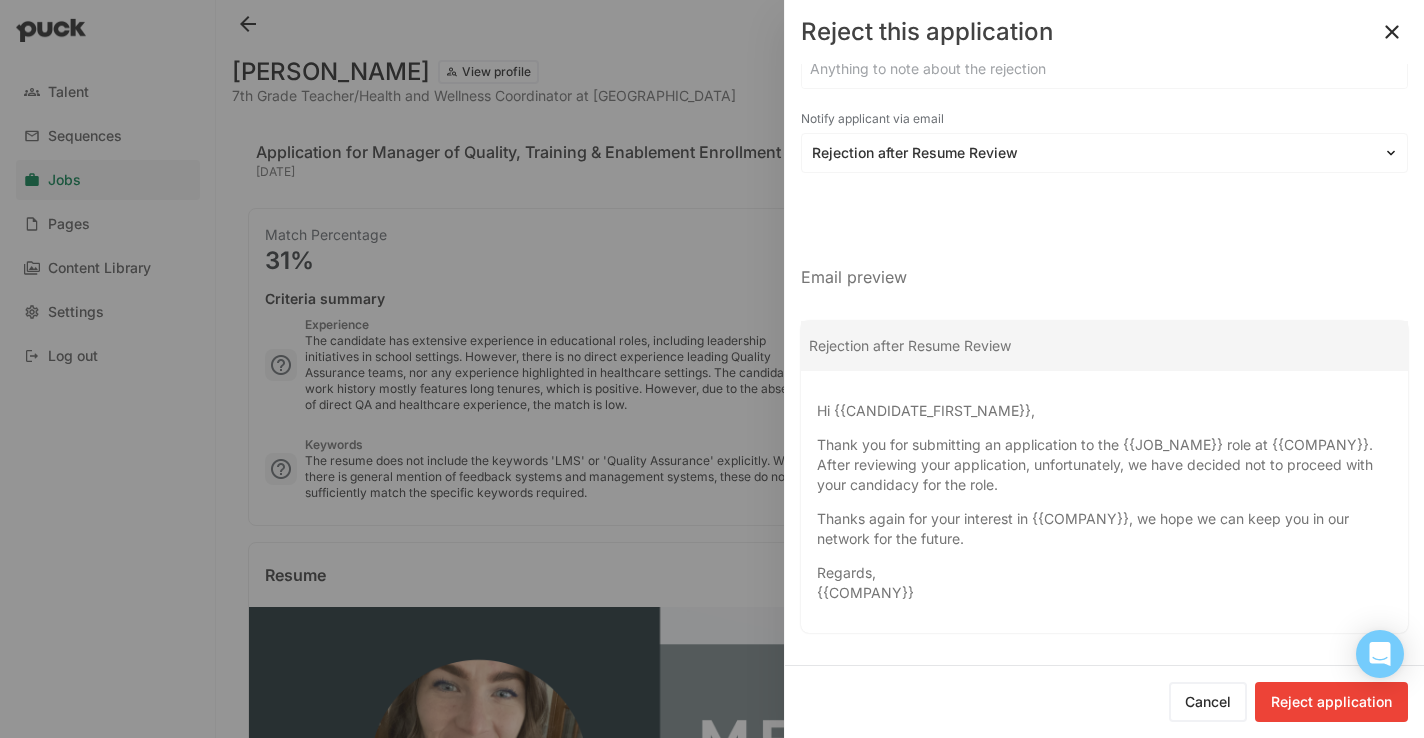 scroll, scrollTop: 0, scrollLeft: 0, axis: both 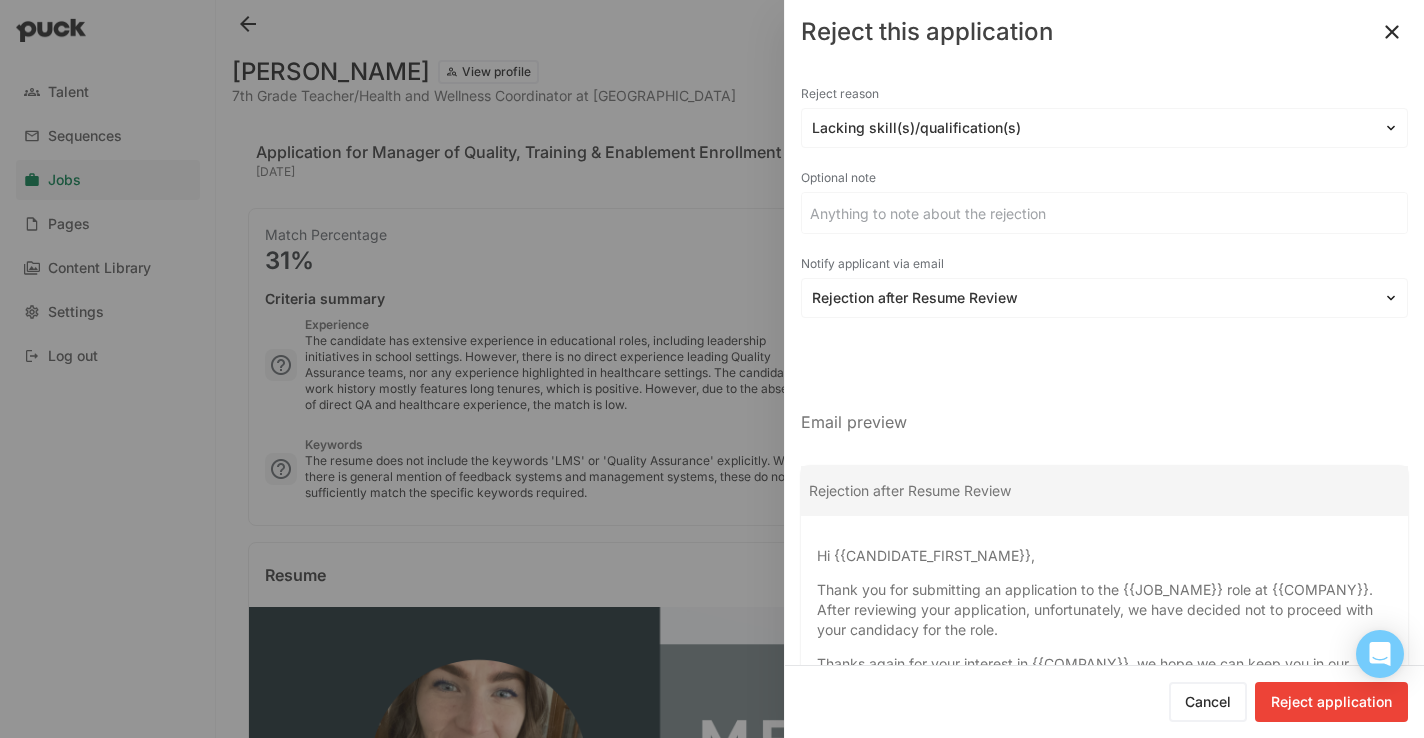 click on "Reject application" at bounding box center [1331, 702] 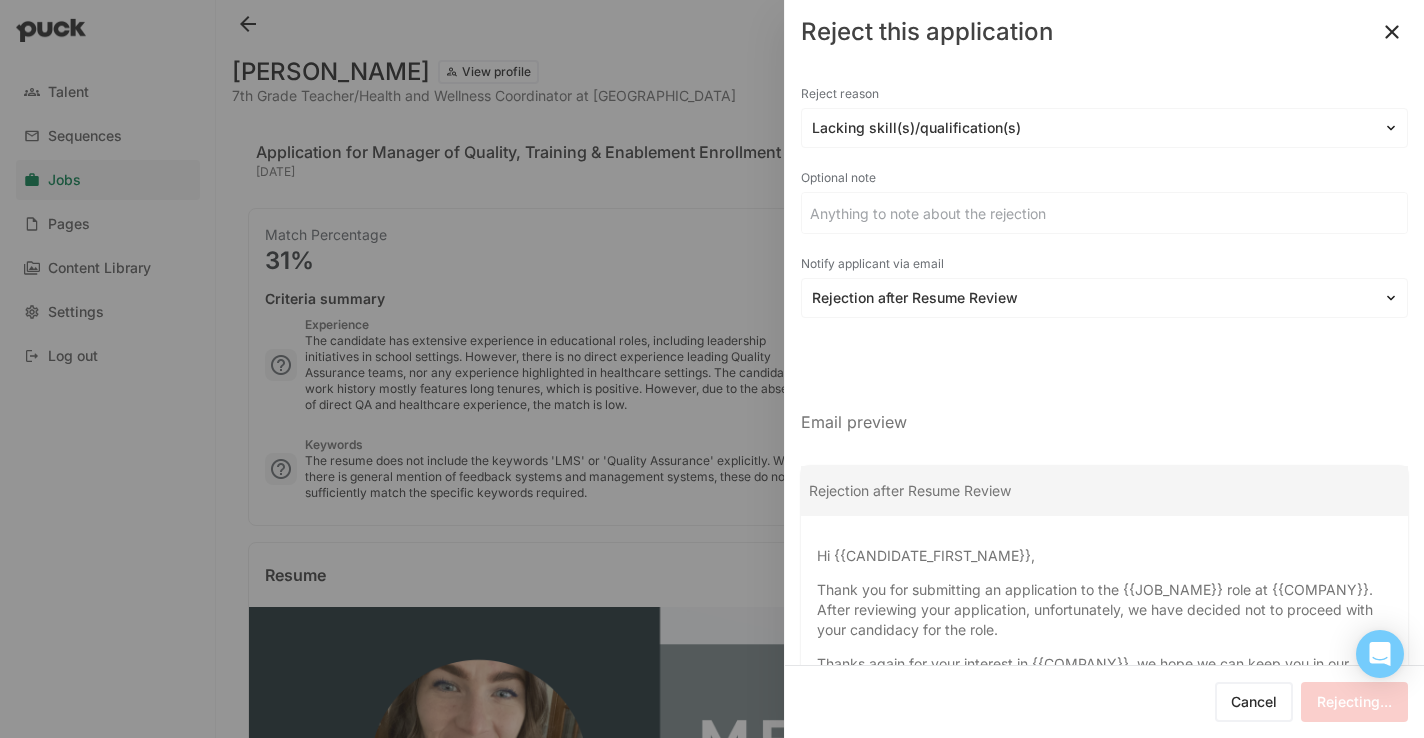 scroll, scrollTop: 68, scrollLeft: 0, axis: vertical 